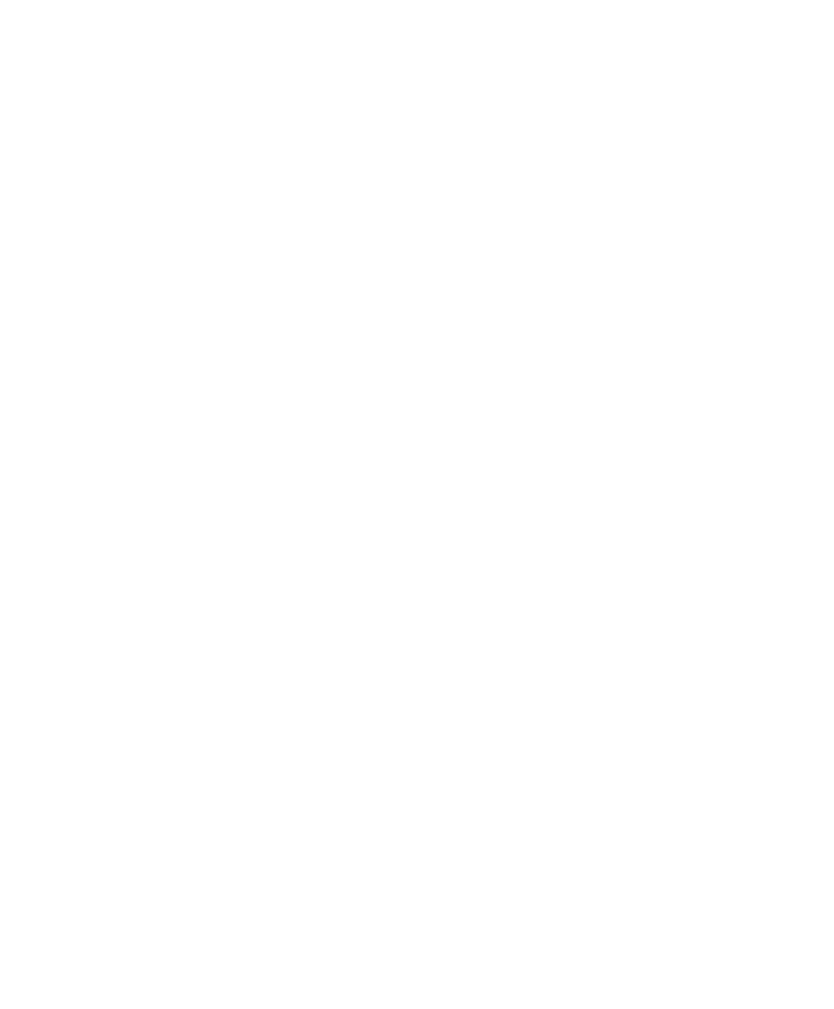 scroll, scrollTop: 0, scrollLeft: 0, axis: both 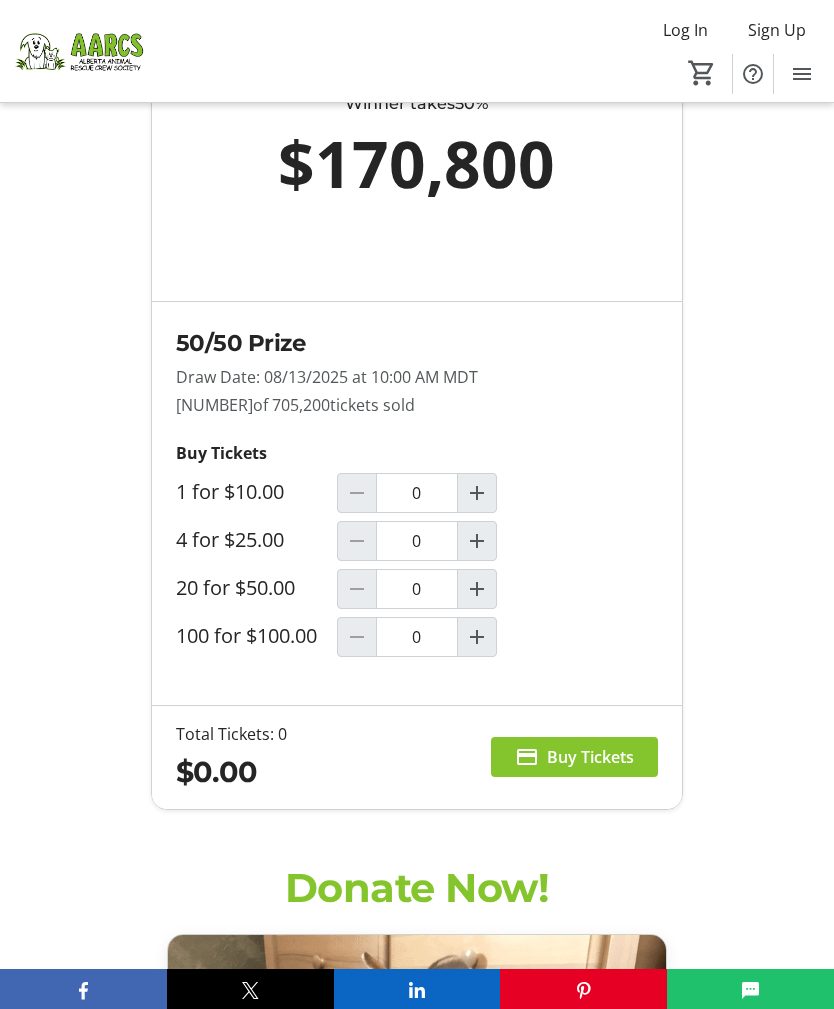 click at bounding box center [477, 541] 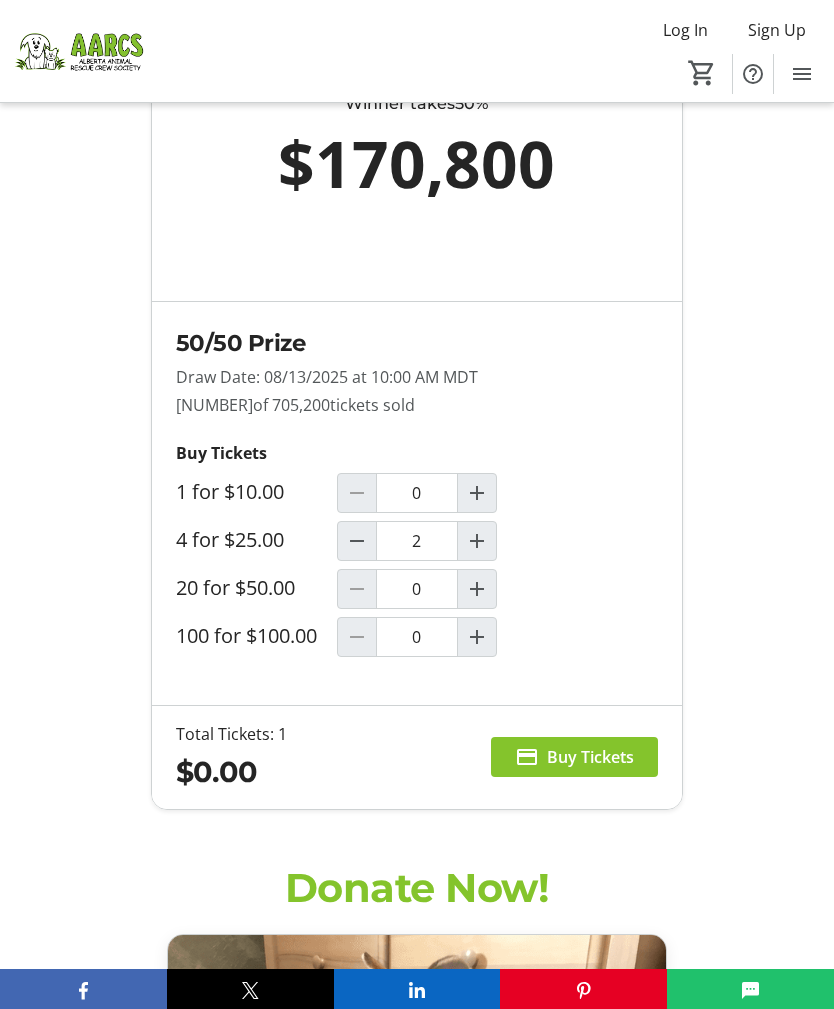 type on "1" 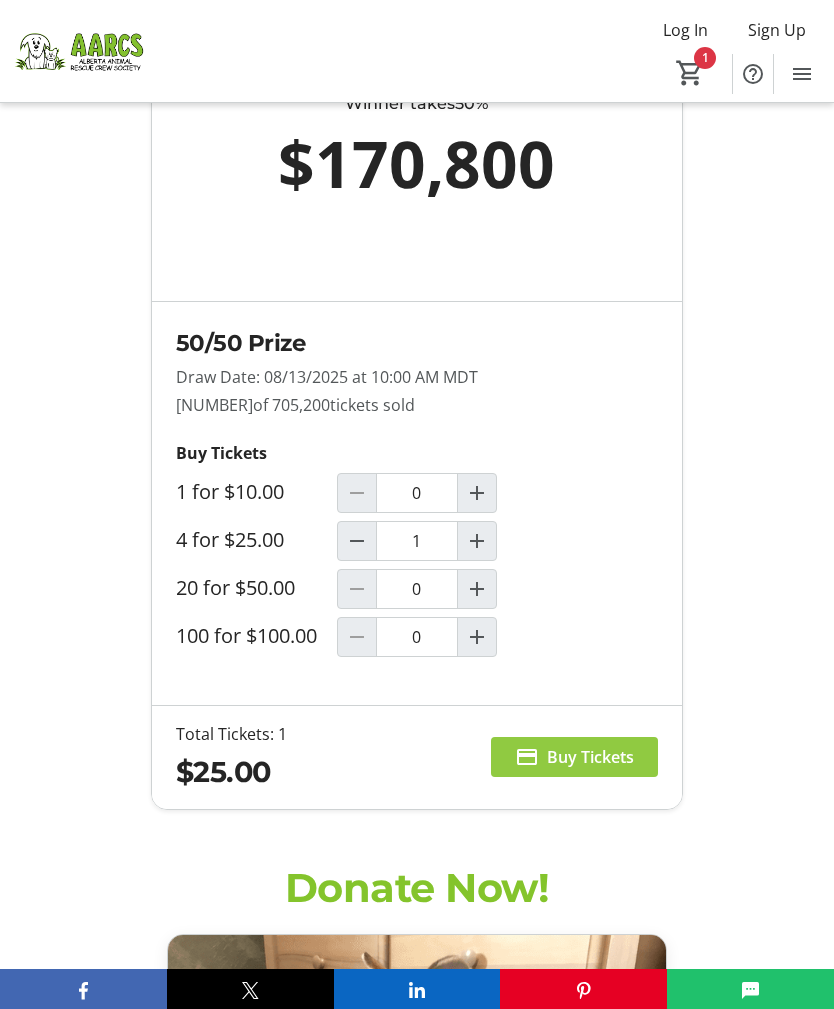 click on "Buy Tickets" at bounding box center [590, 757] 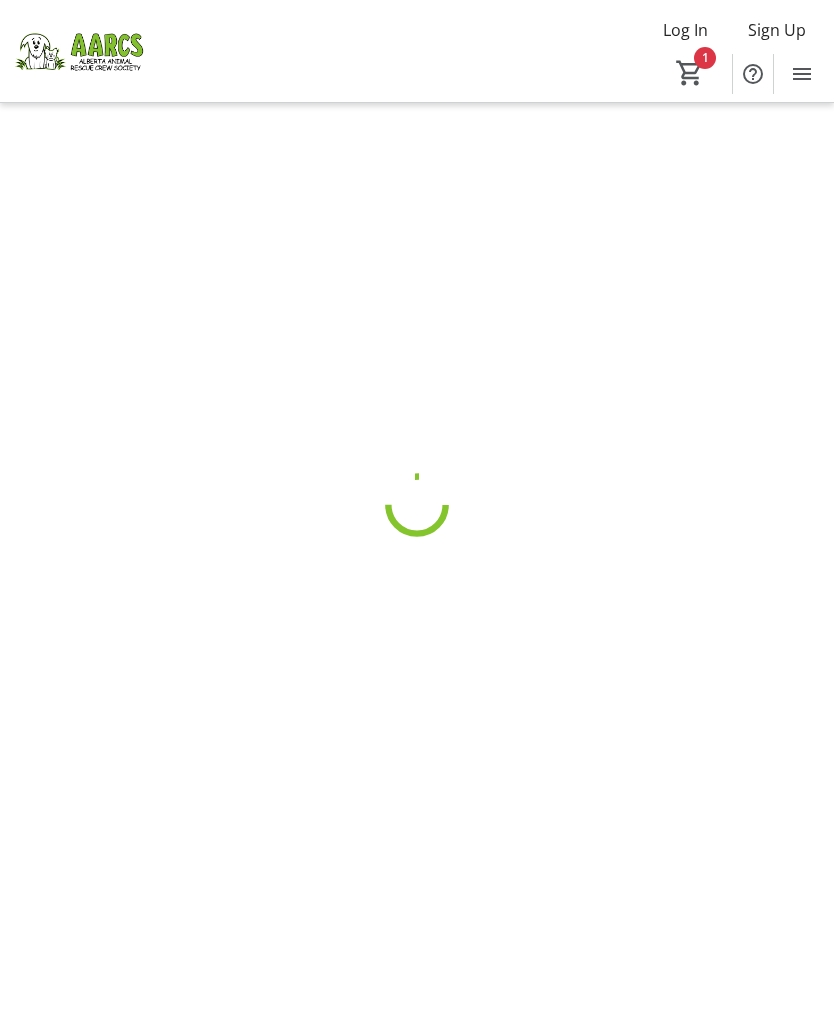 scroll, scrollTop: 0, scrollLeft: 0, axis: both 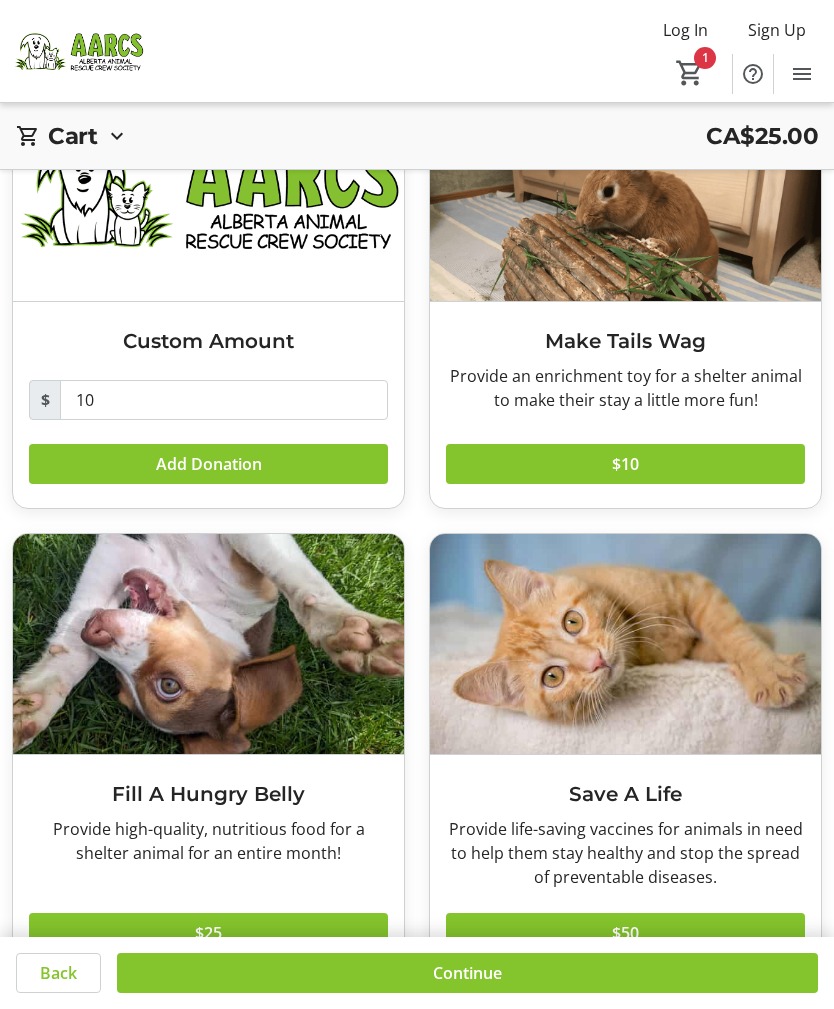 click on "$25" 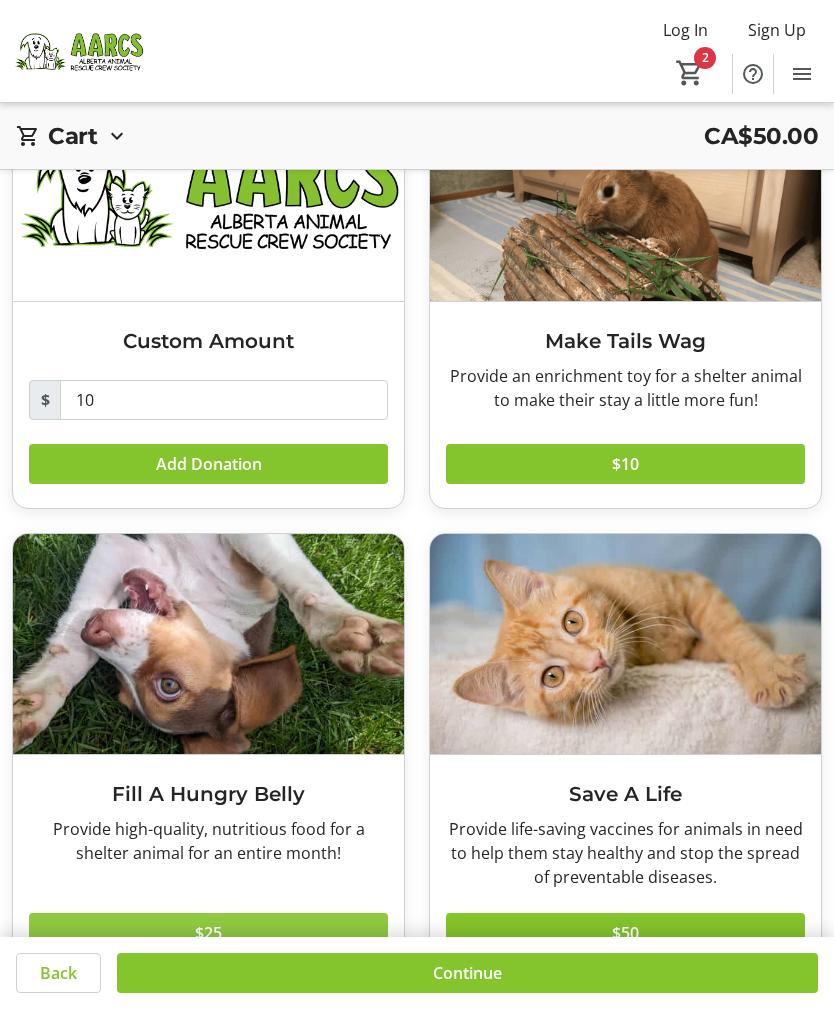 click 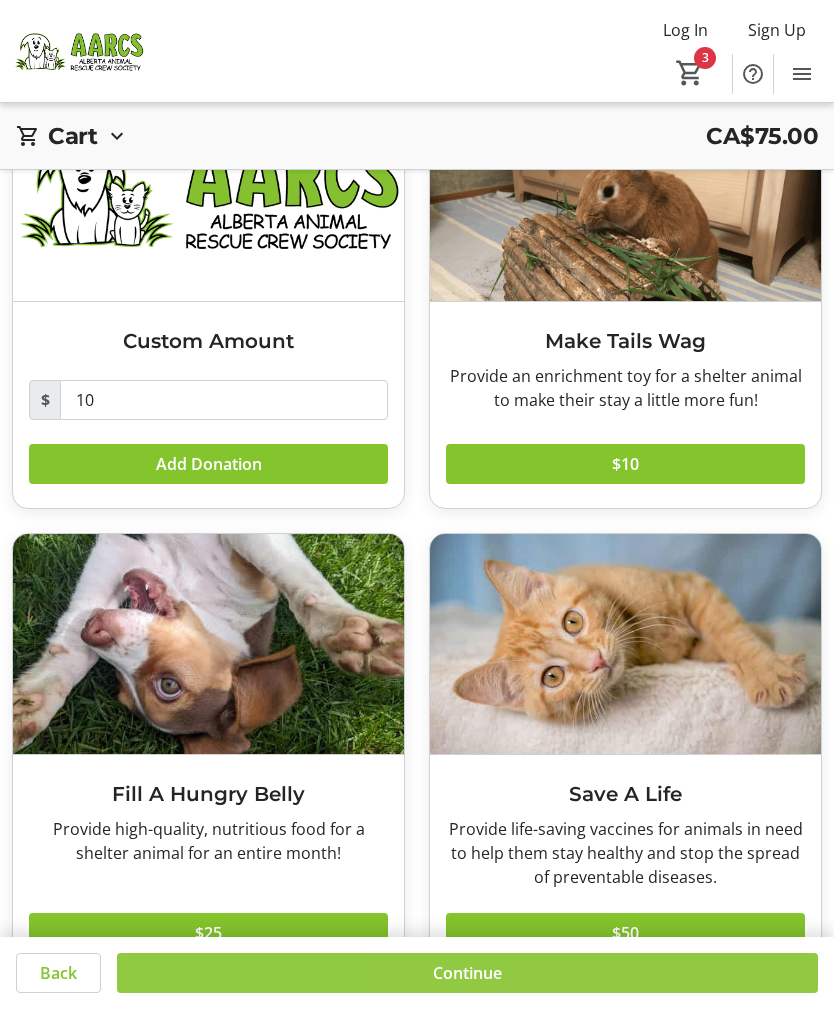 click 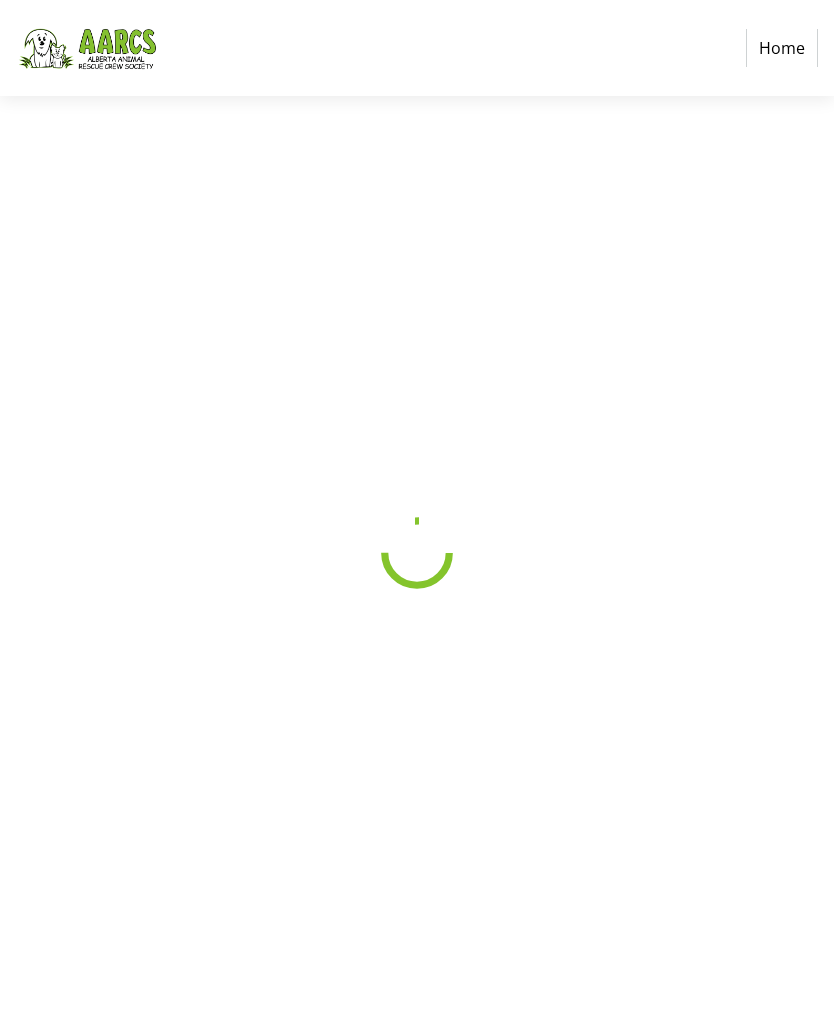 scroll, scrollTop: 0, scrollLeft: 0, axis: both 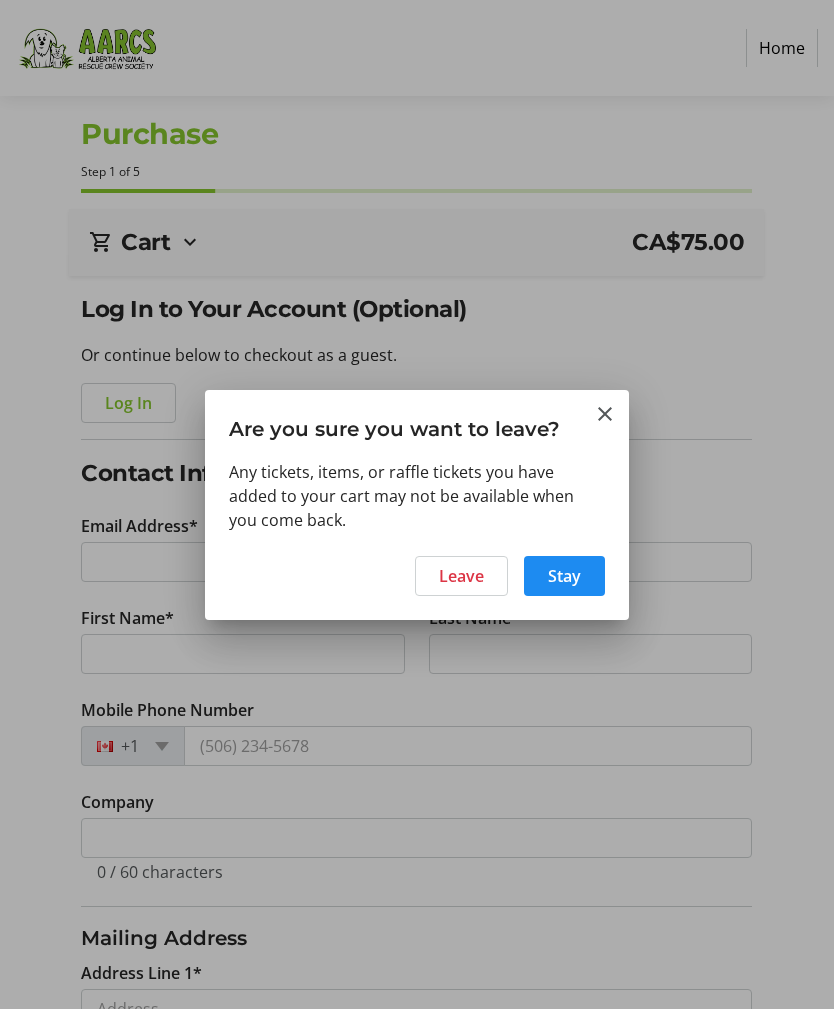 click on "Leave" at bounding box center (461, 576) 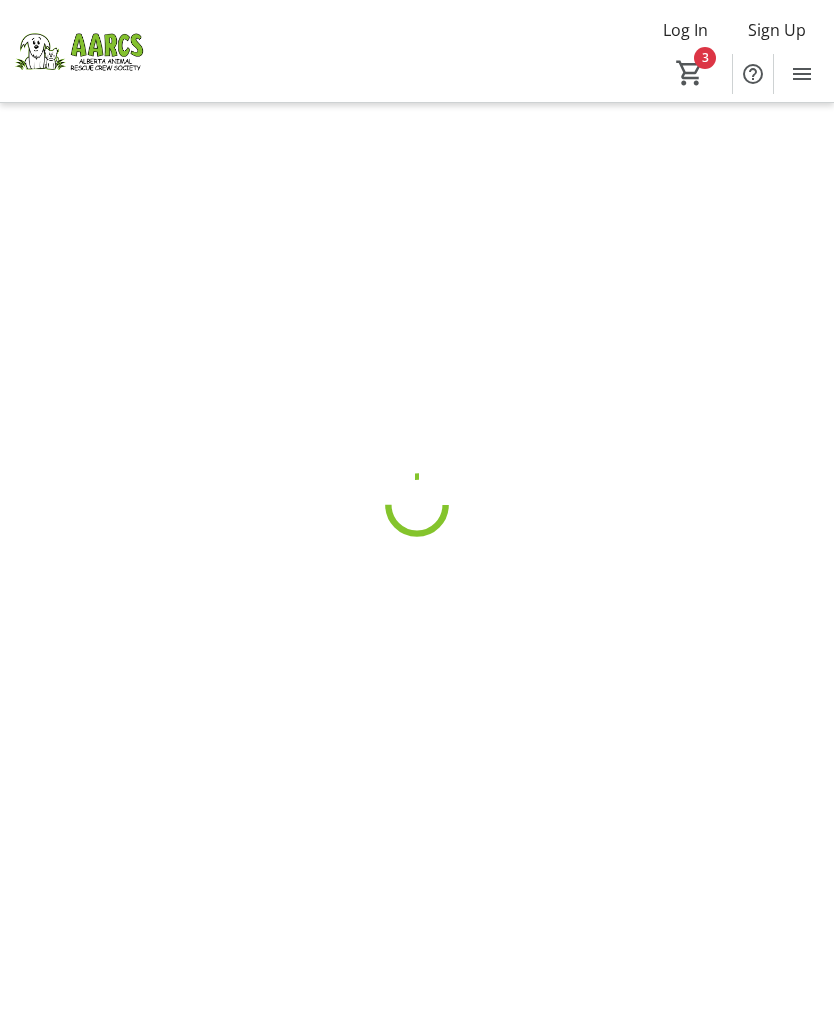 scroll, scrollTop: 64, scrollLeft: 0, axis: vertical 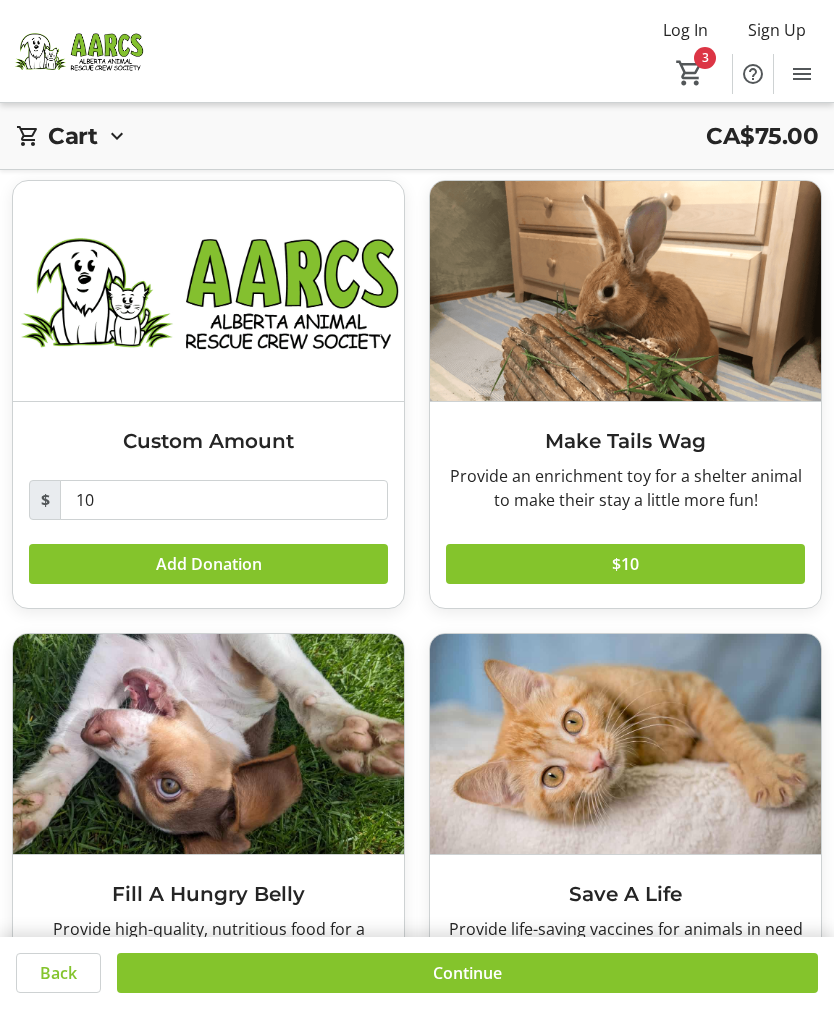click on "3" 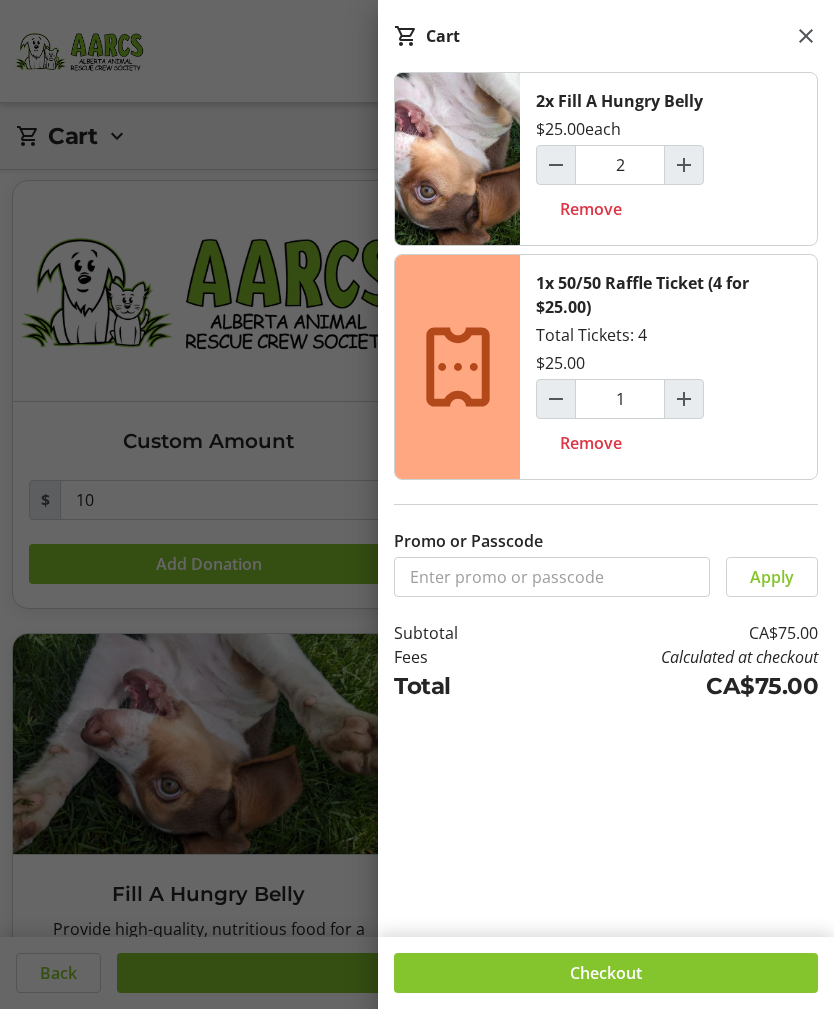 click 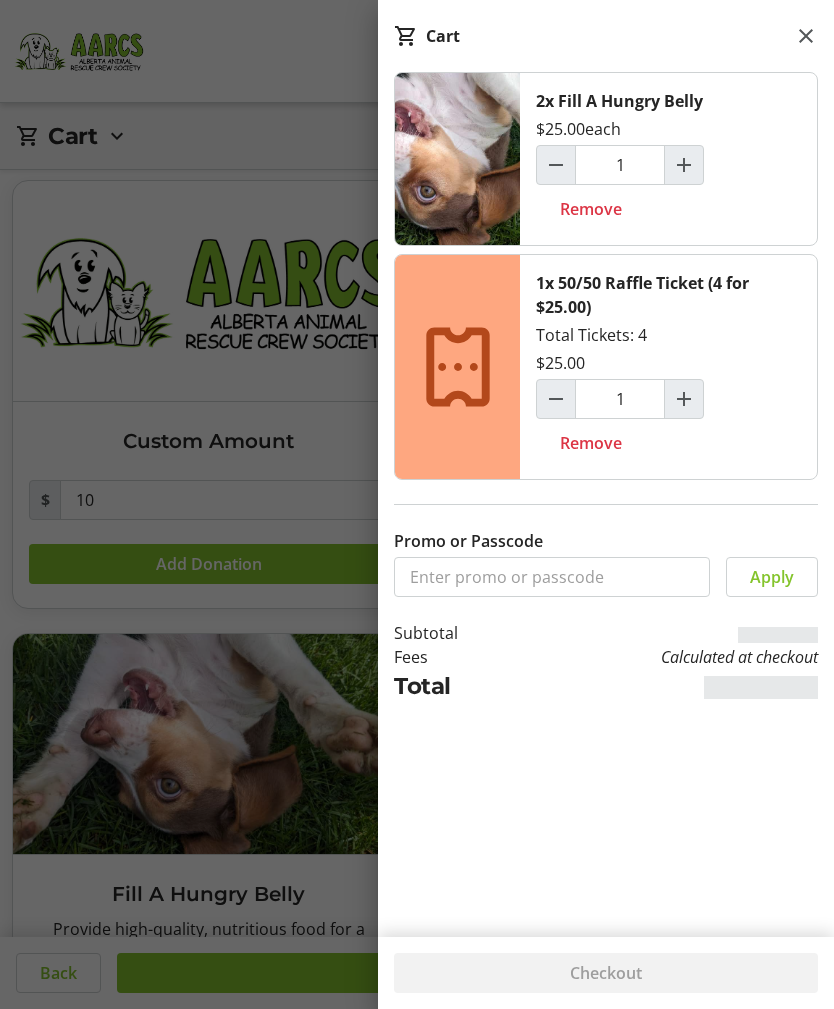 type on "1" 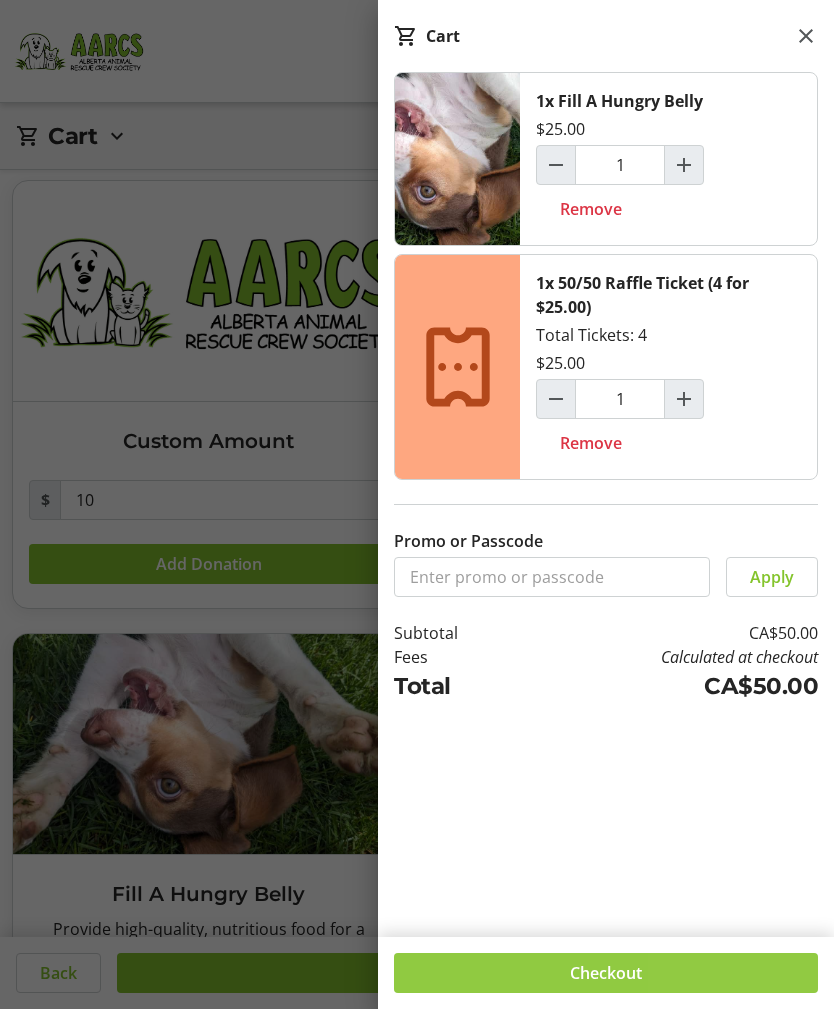 click 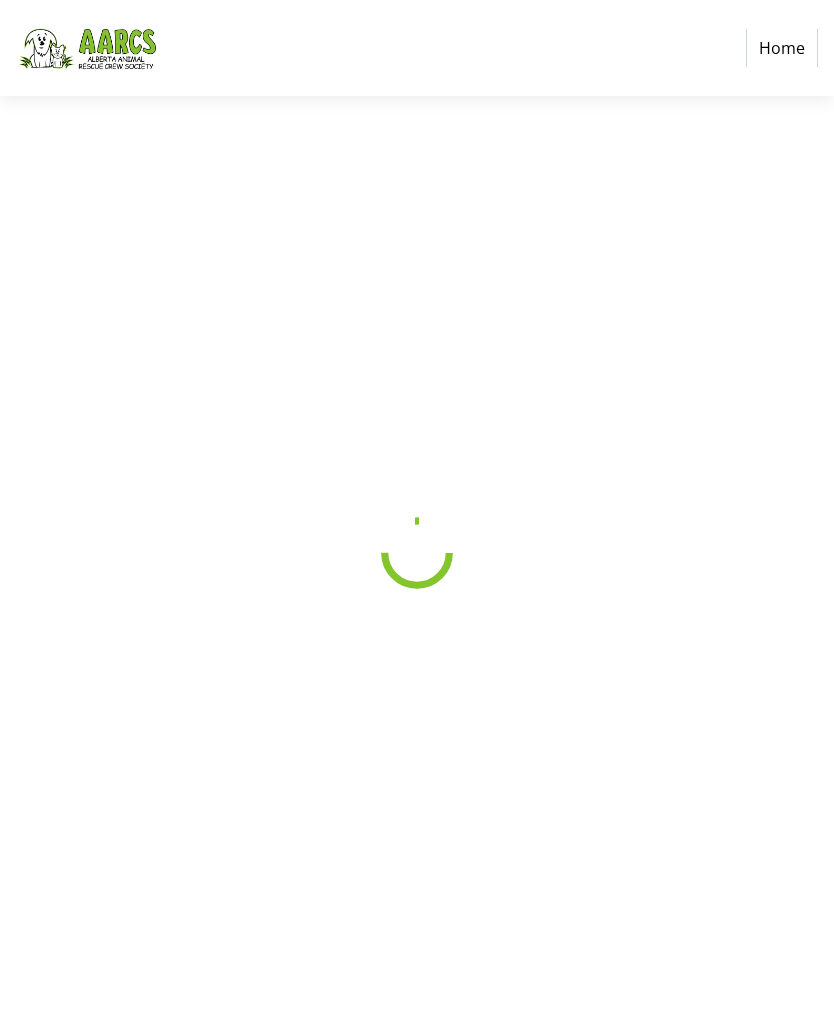 select on "CA" 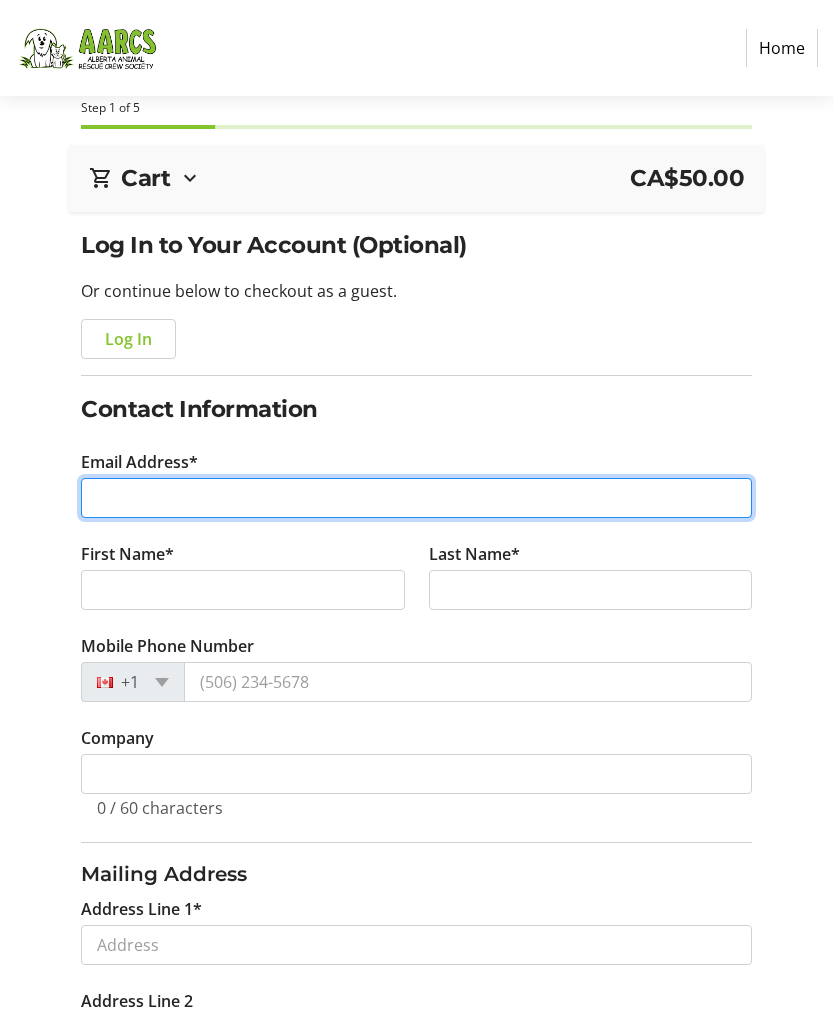 click on "Email Address*" at bounding box center (416, 498) 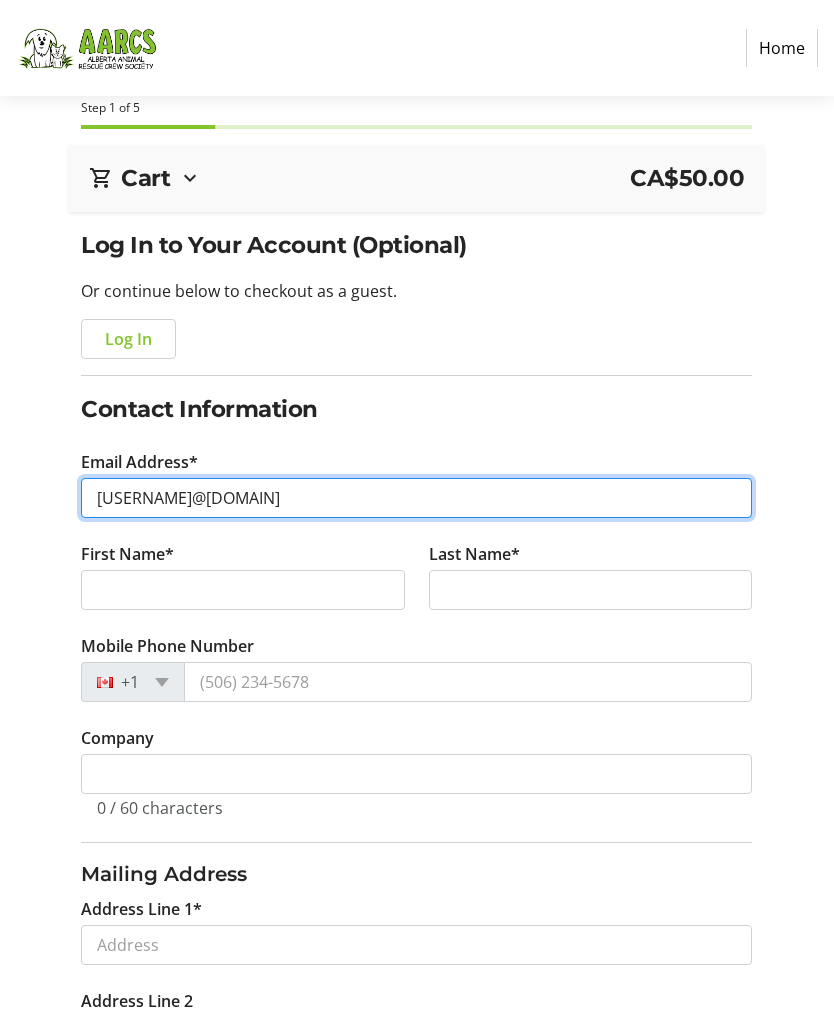 type on "[USERNAME]@[DOMAIN]" 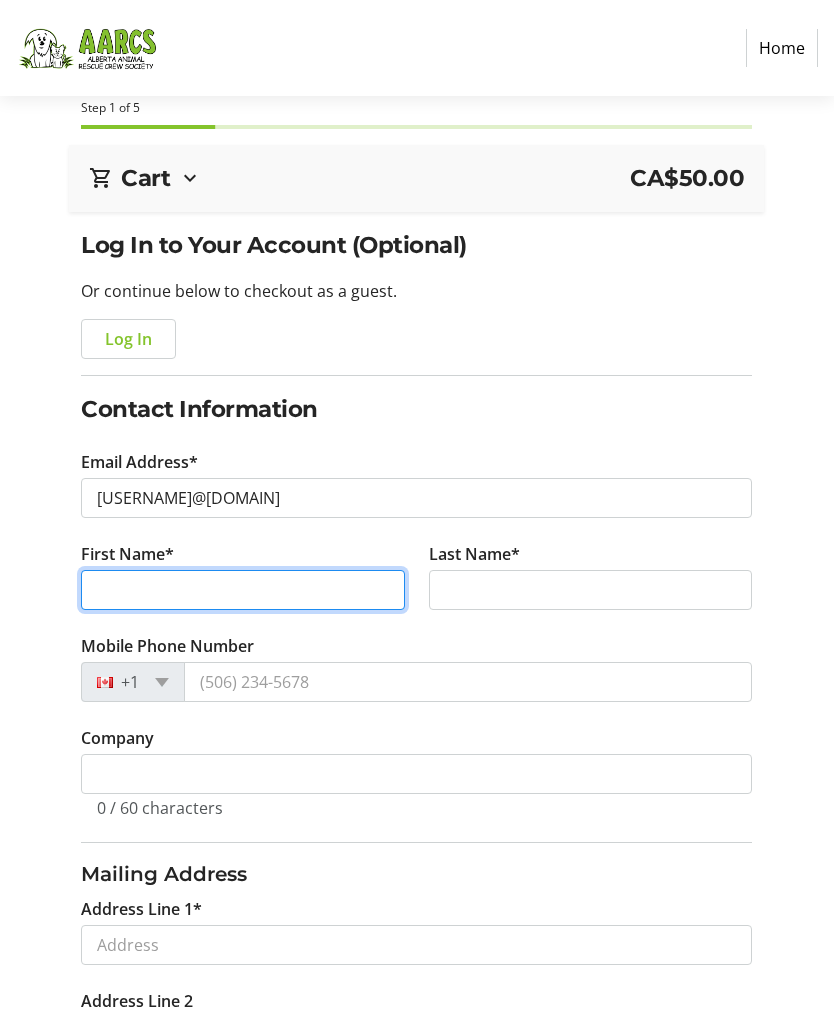 click on "First Name*" at bounding box center [243, 590] 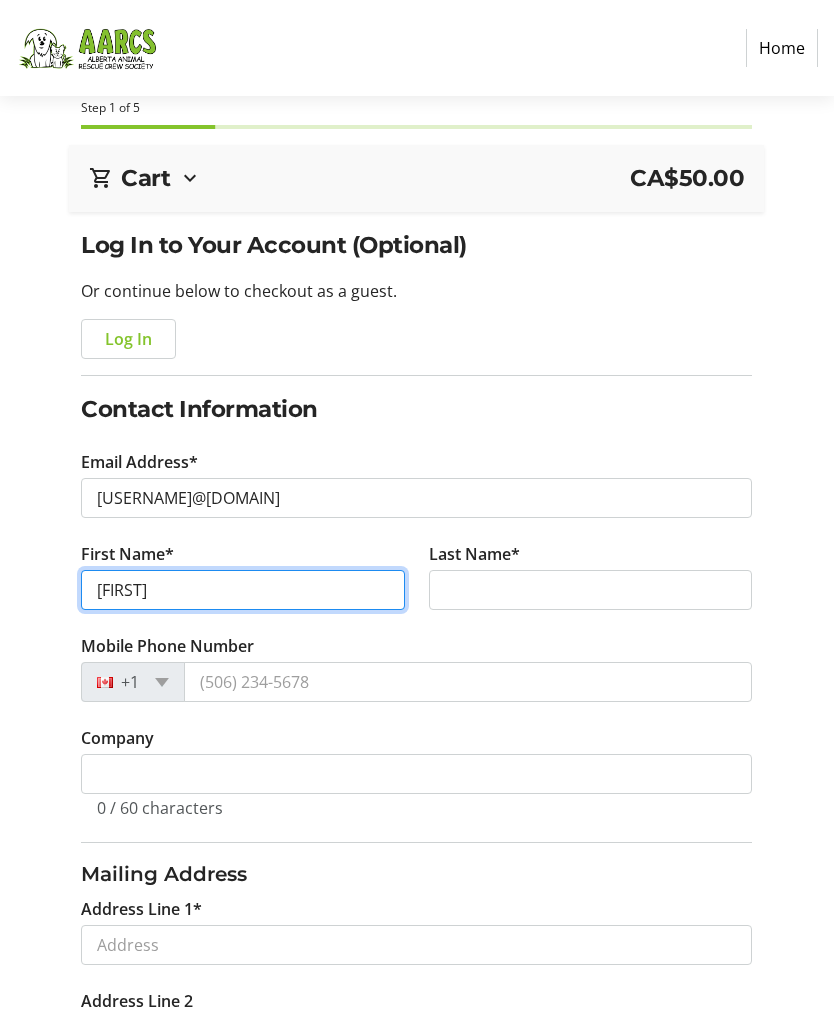 type on "[FIRST]" 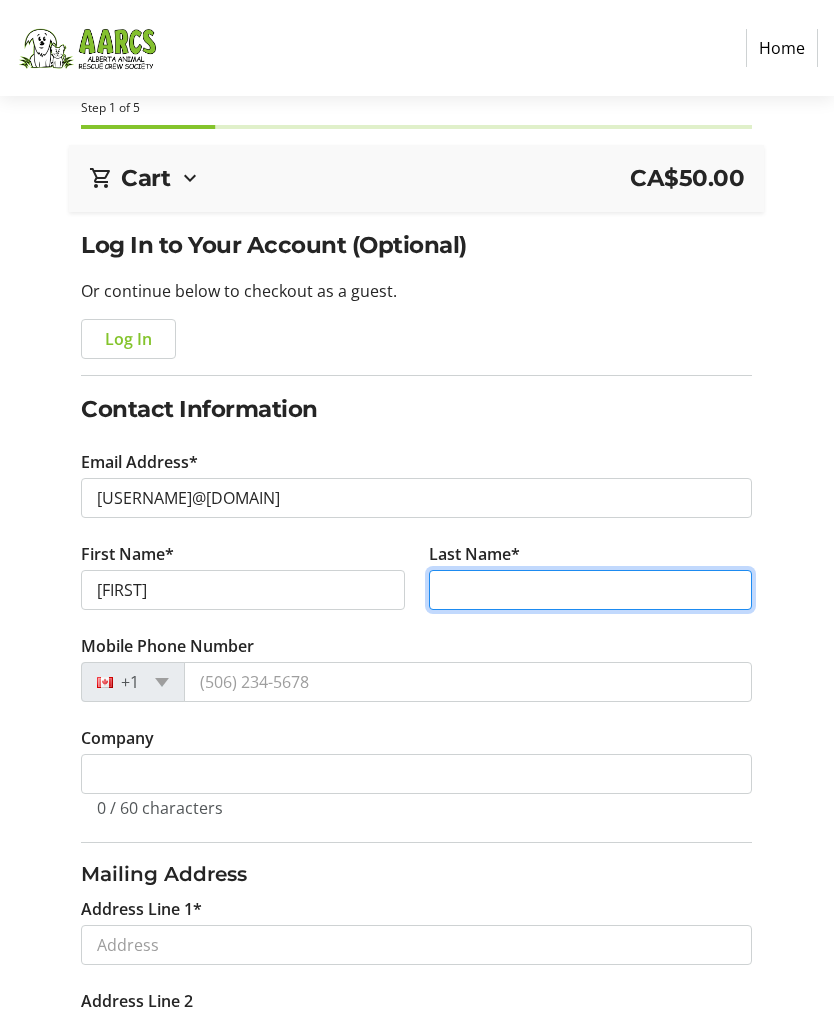 click on "Last Name*" at bounding box center [591, 590] 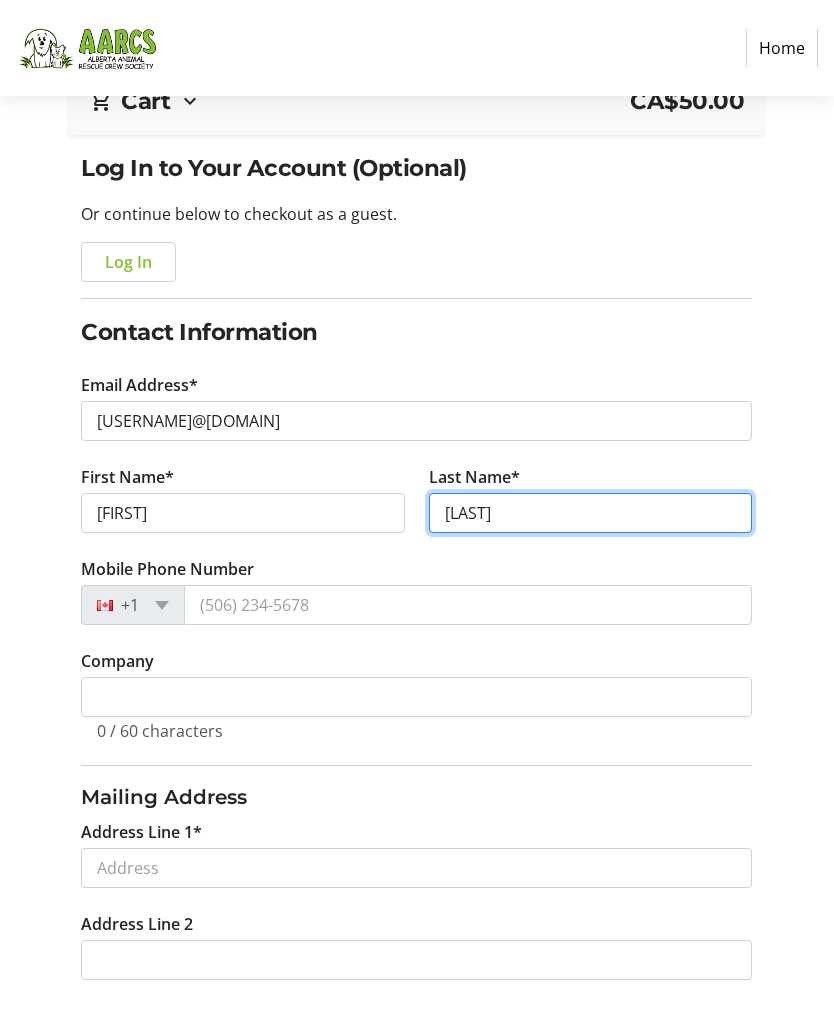 type on "[LAST]" 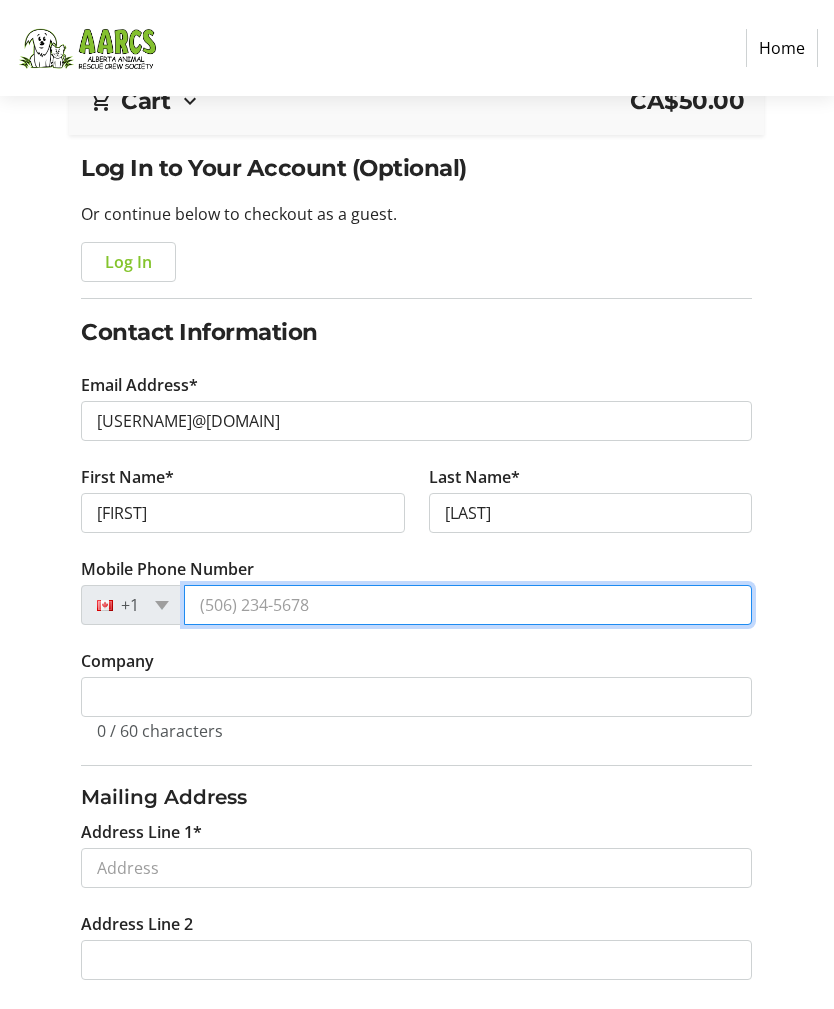 click on "Mobile Phone Number" at bounding box center (468, 606) 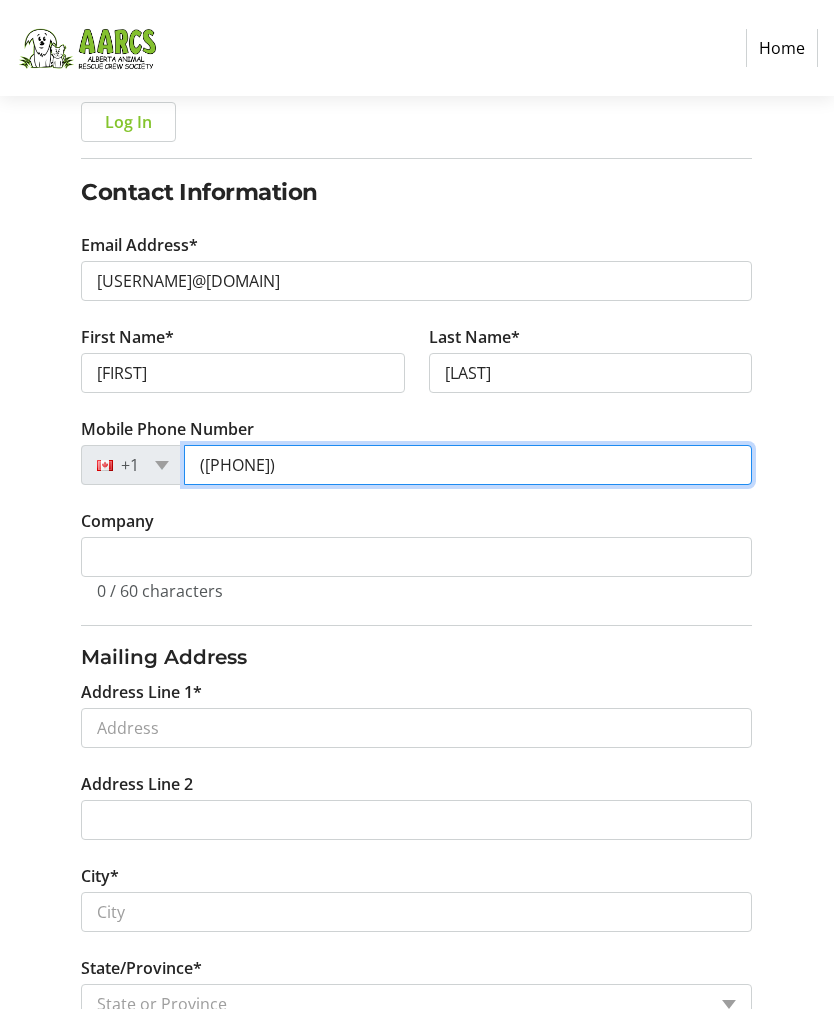 scroll, scrollTop: 281, scrollLeft: 0, axis: vertical 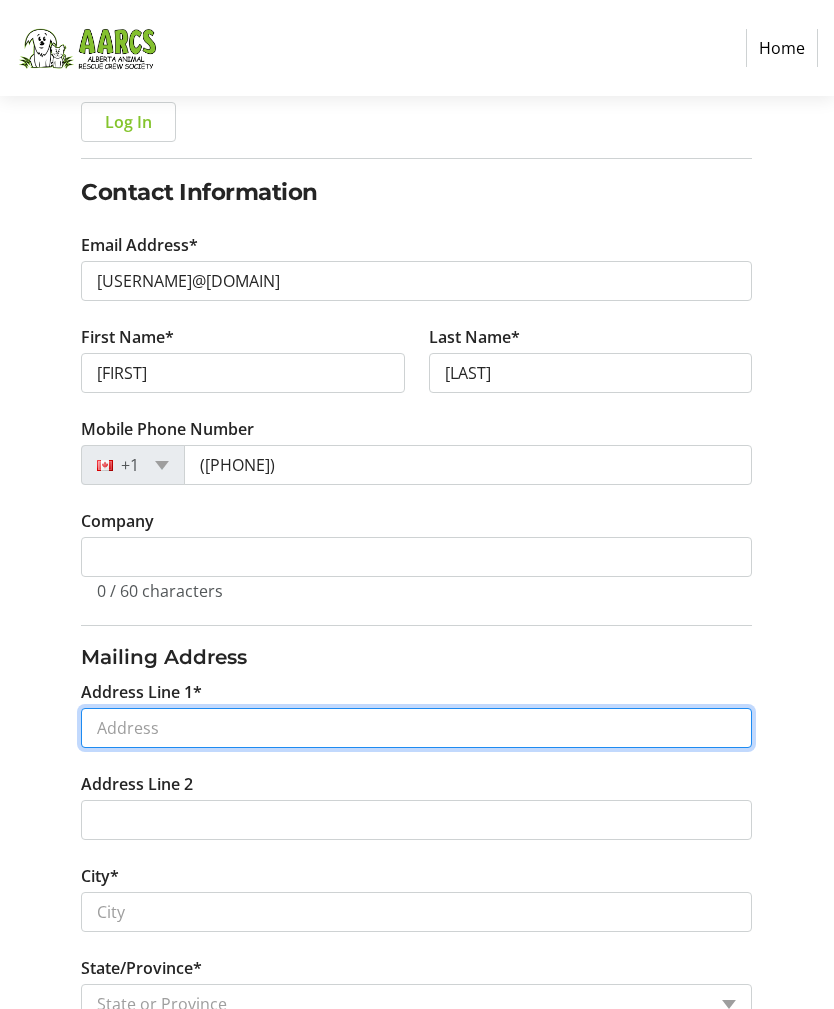 click on "Address Line 1*" at bounding box center (416, 728) 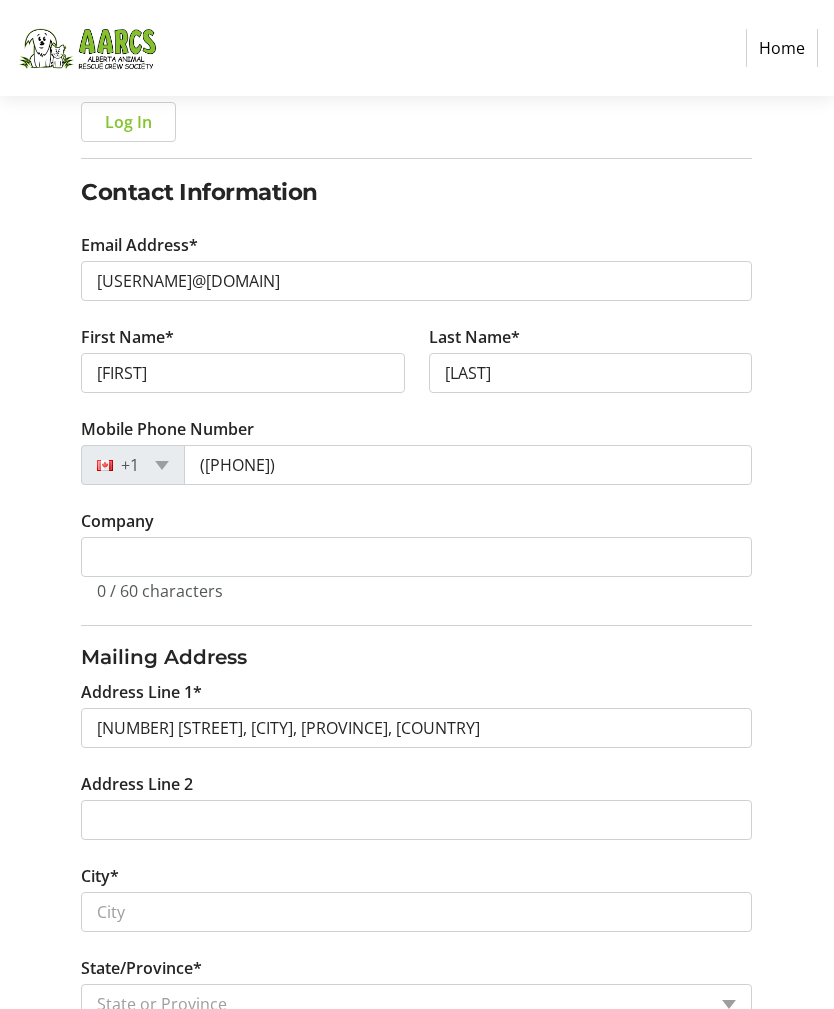 type on "[NUMBER] [STREET]" 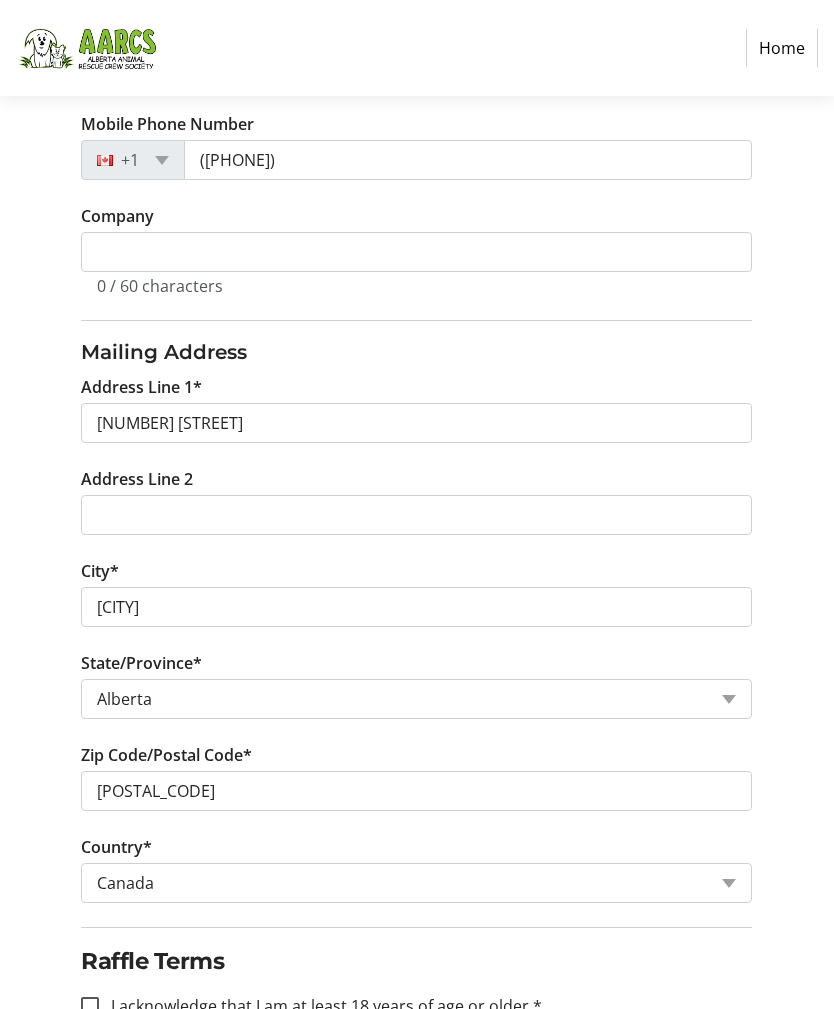 scroll, scrollTop: 667, scrollLeft: 0, axis: vertical 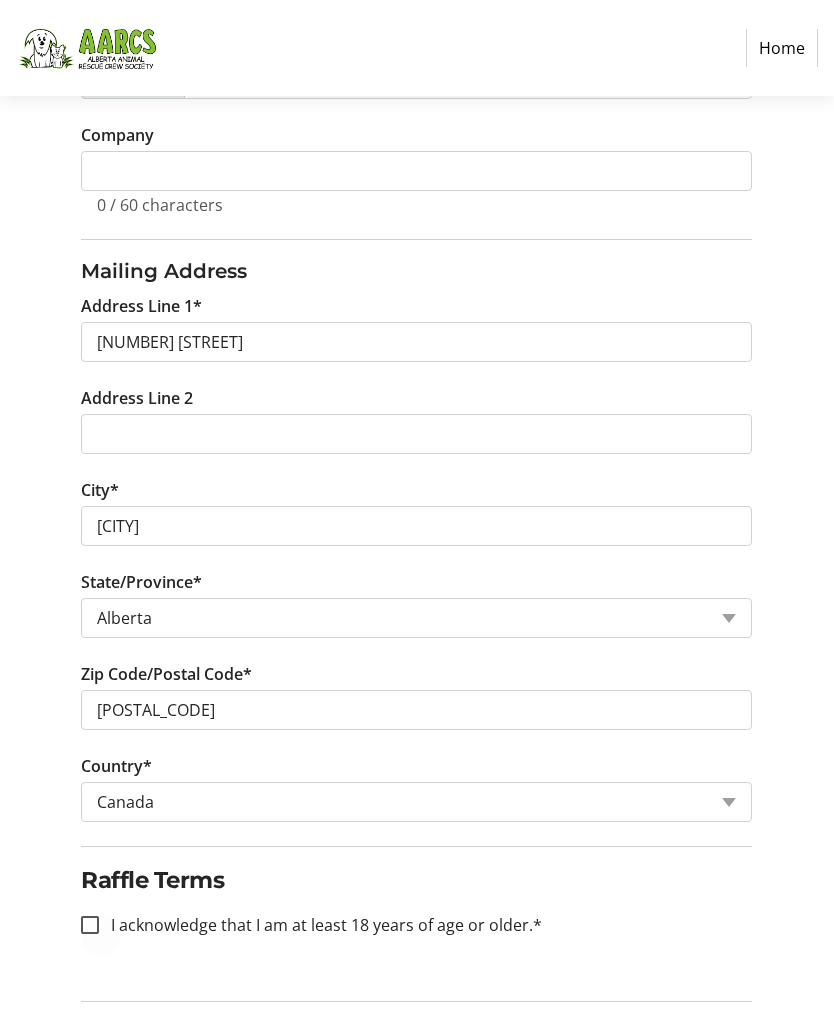 click at bounding box center [90, 925] 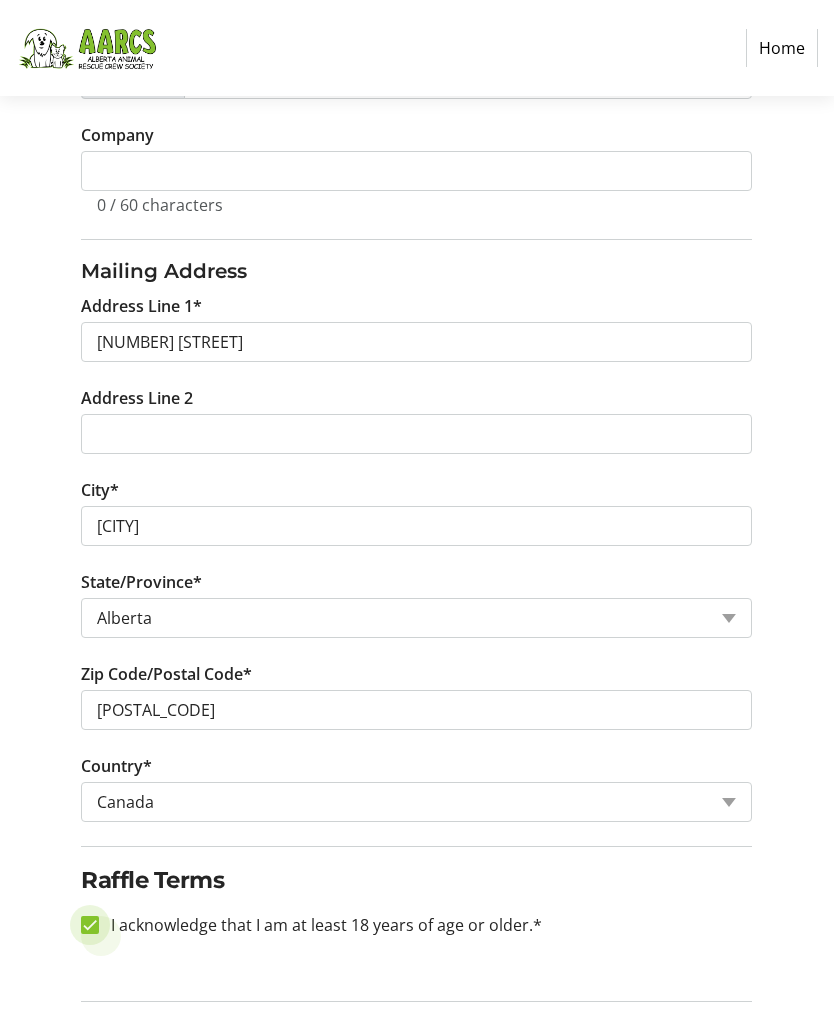 checkbox on "true" 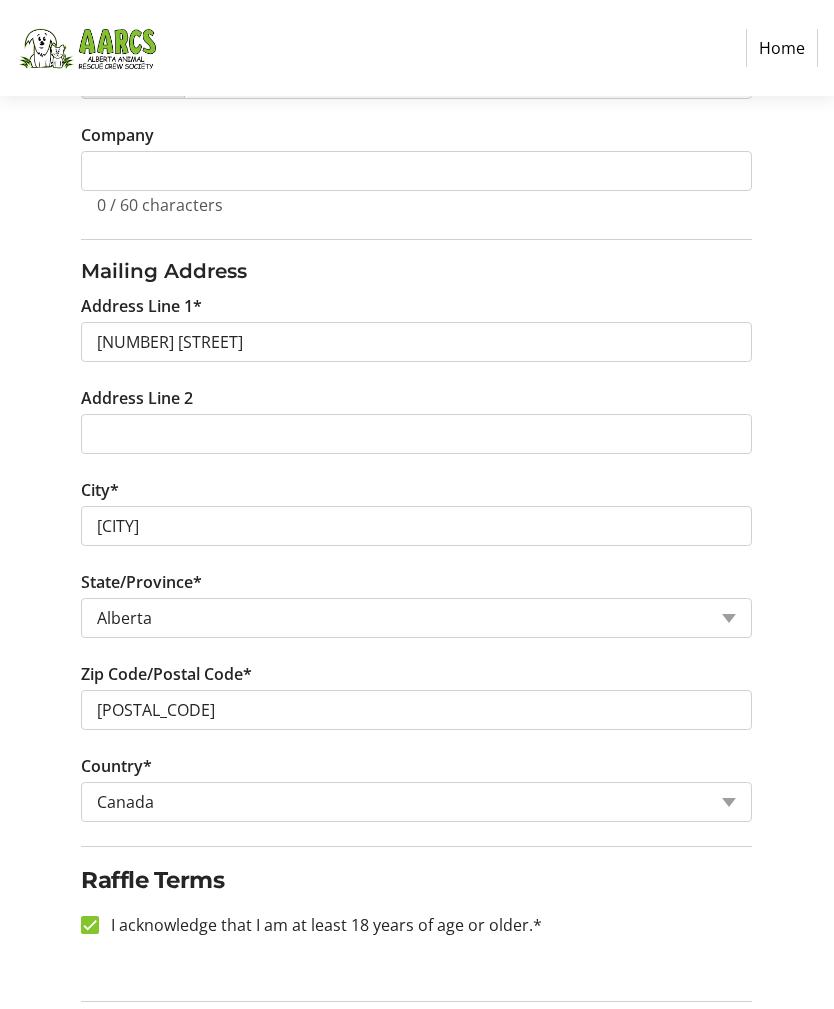 click on "Continue" 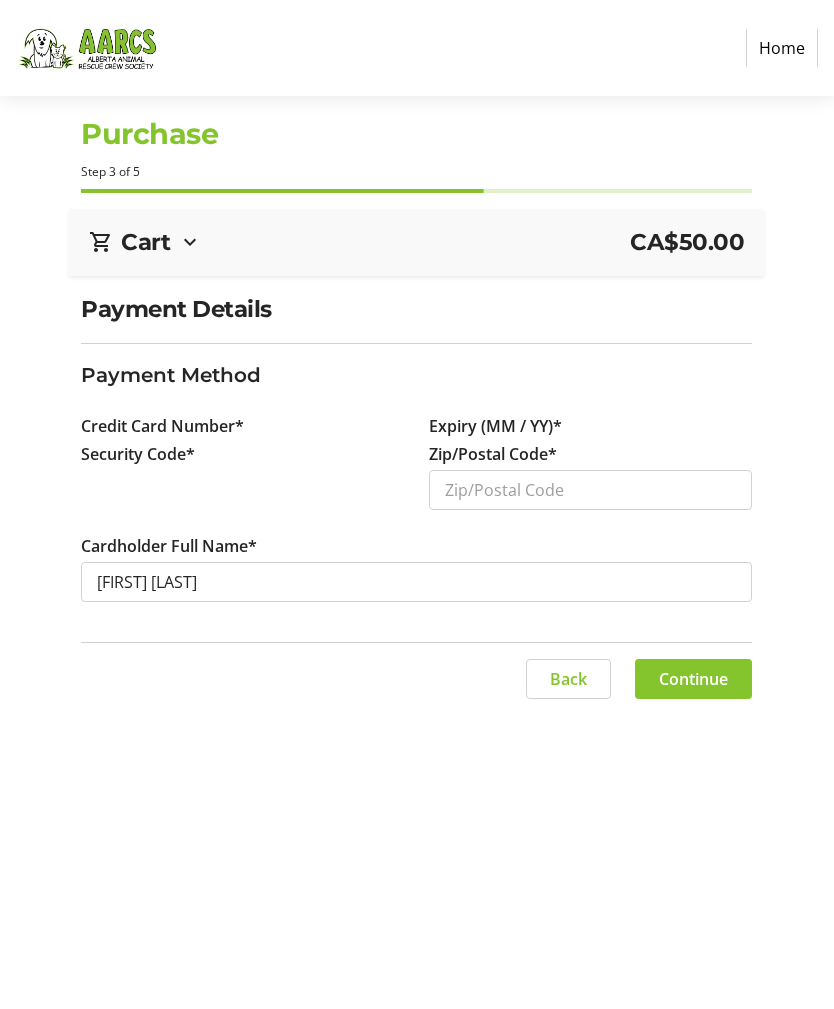 scroll, scrollTop: 0, scrollLeft: 0, axis: both 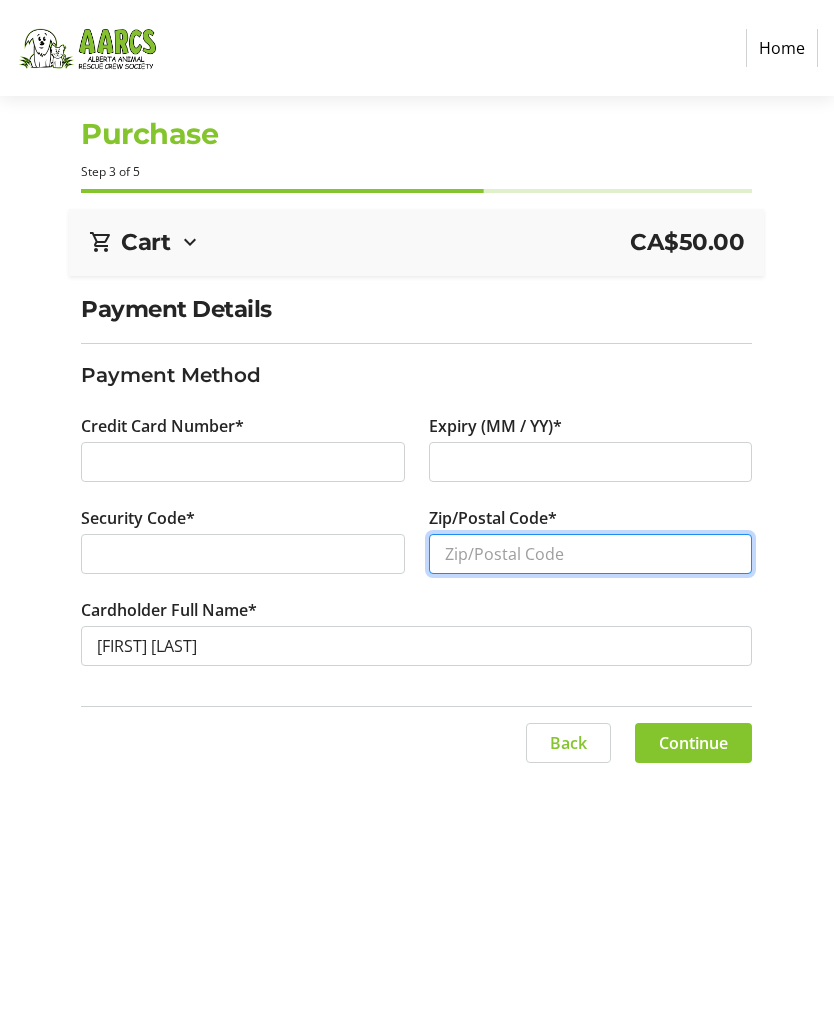 click on "Zip/Postal Code*" at bounding box center (591, 554) 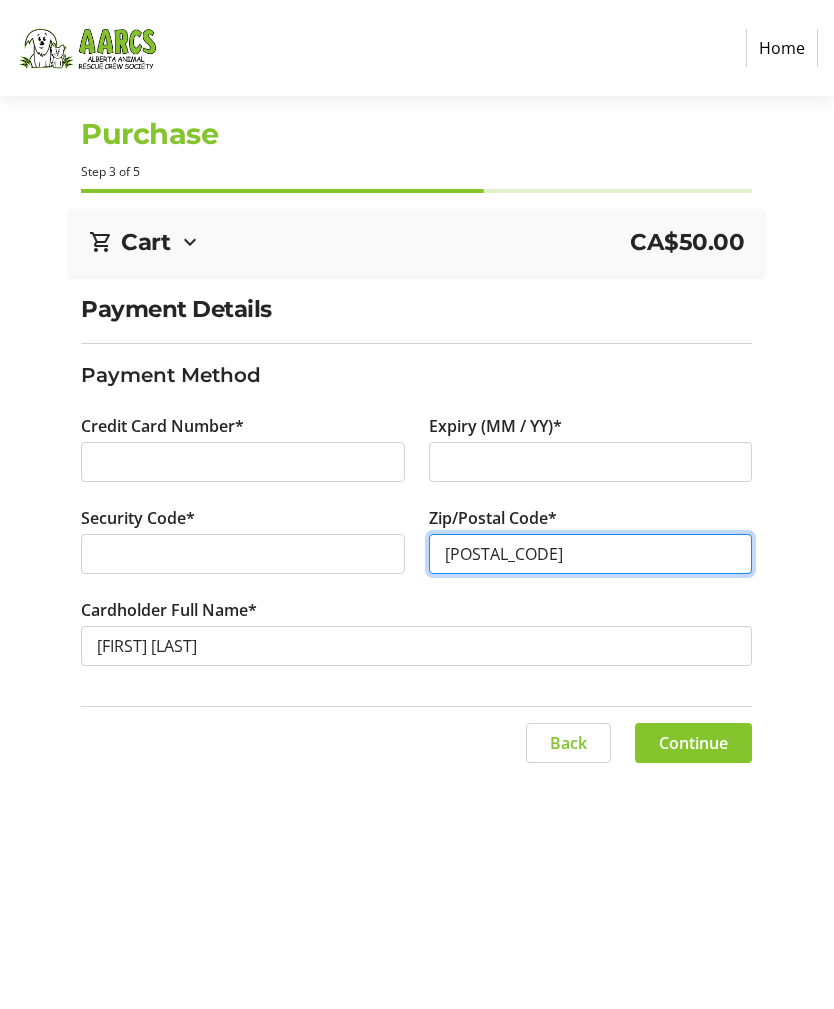 type on "[POSTAL_CODE]" 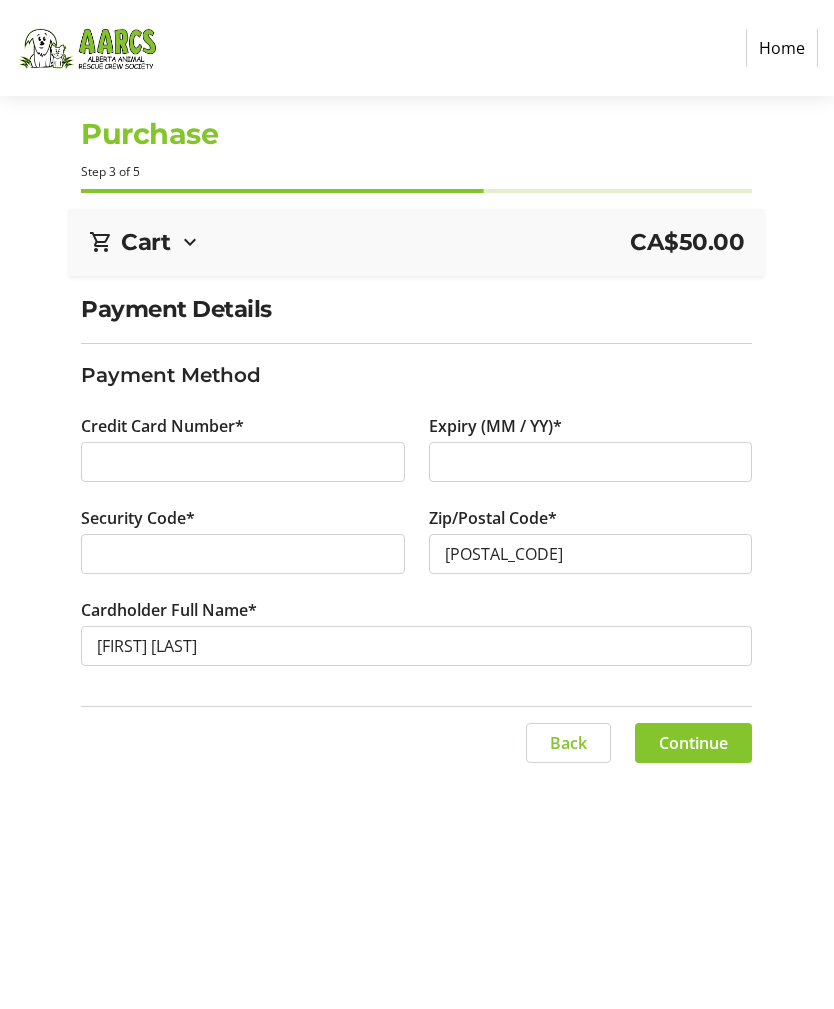 click on "Continue" 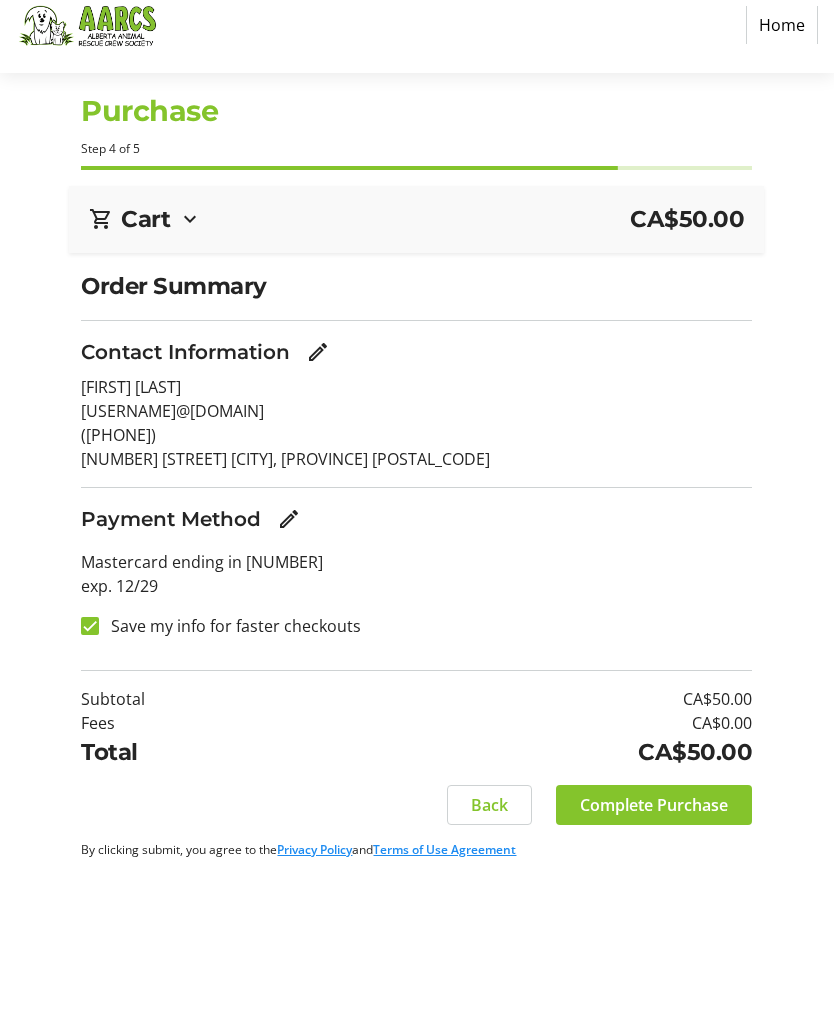 scroll, scrollTop: 0, scrollLeft: 0, axis: both 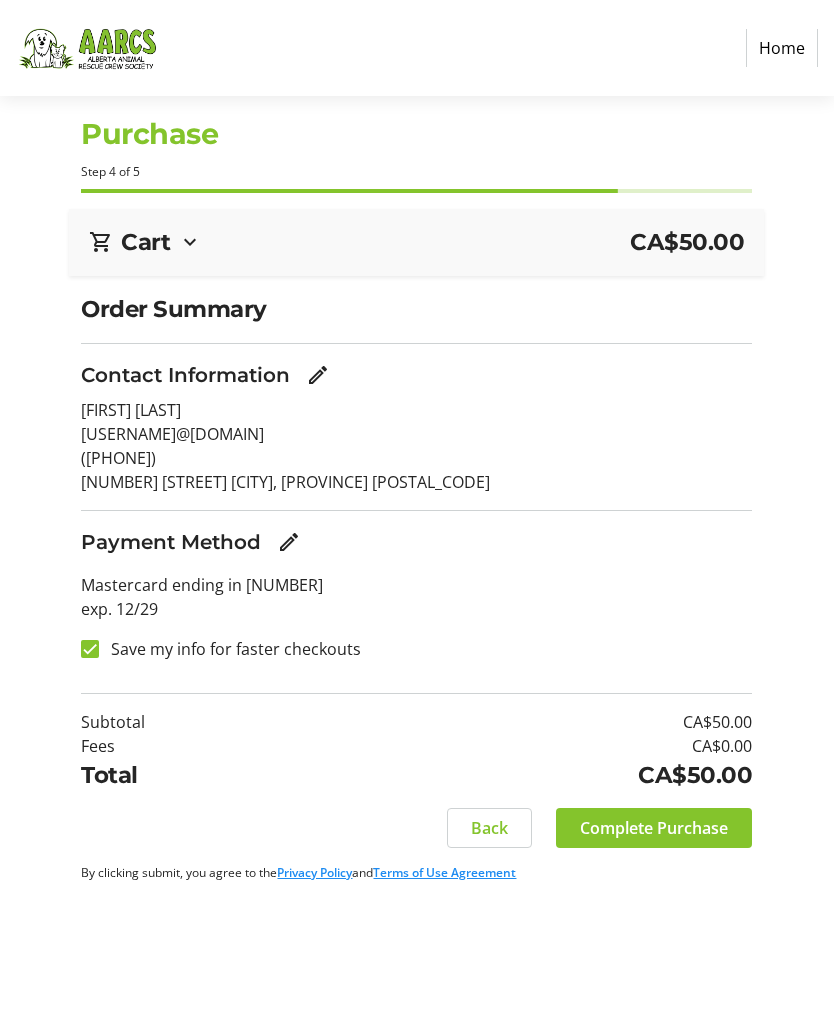 click on "Complete Purchase" 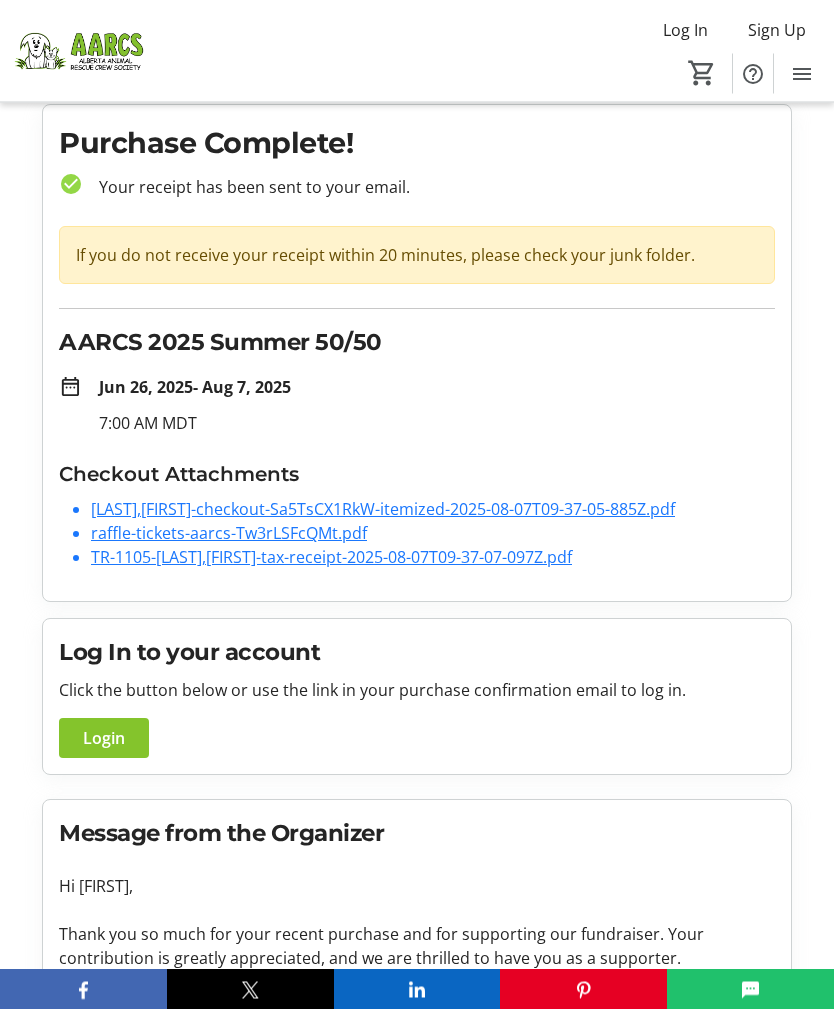 scroll, scrollTop: 0, scrollLeft: 0, axis: both 